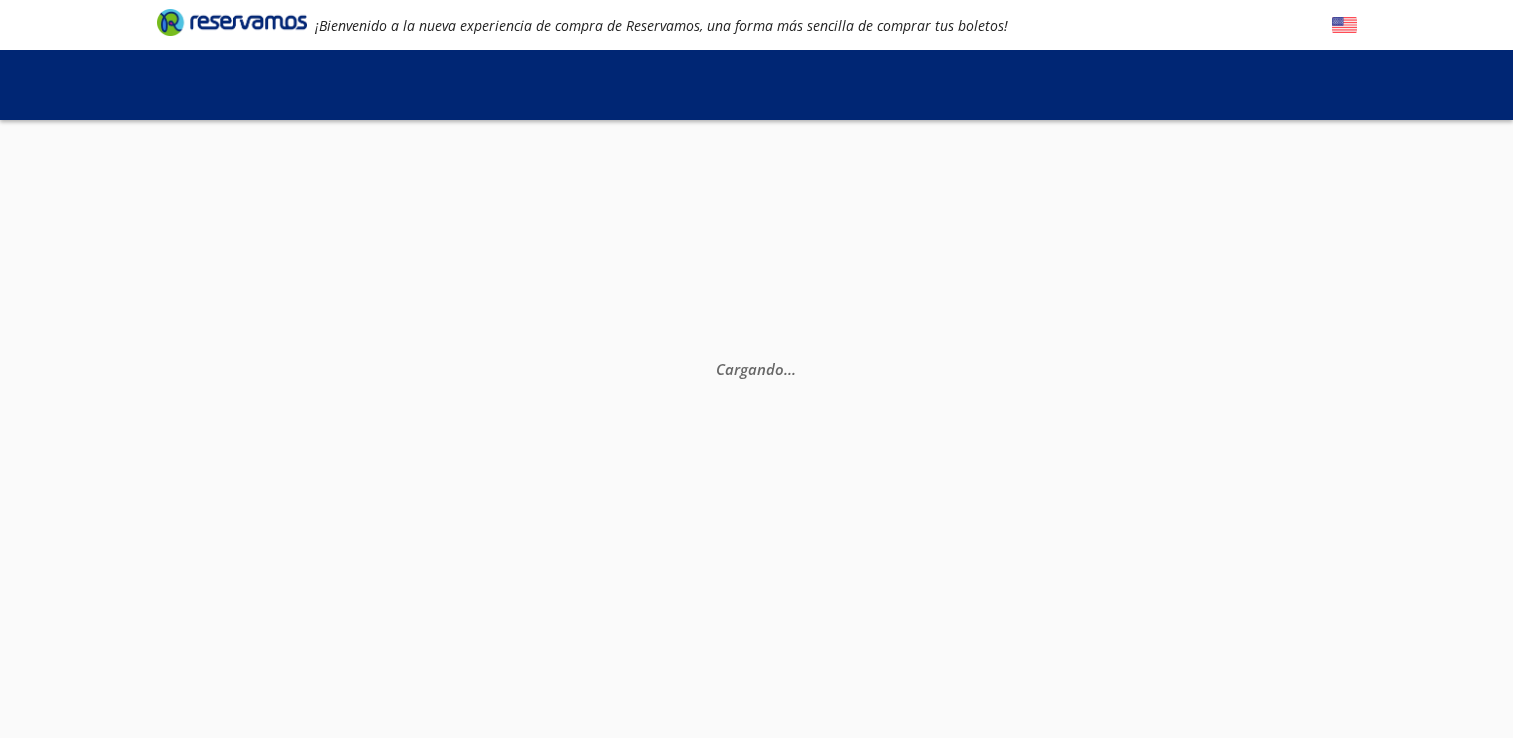 scroll, scrollTop: 0, scrollLeft: 0, axis: both 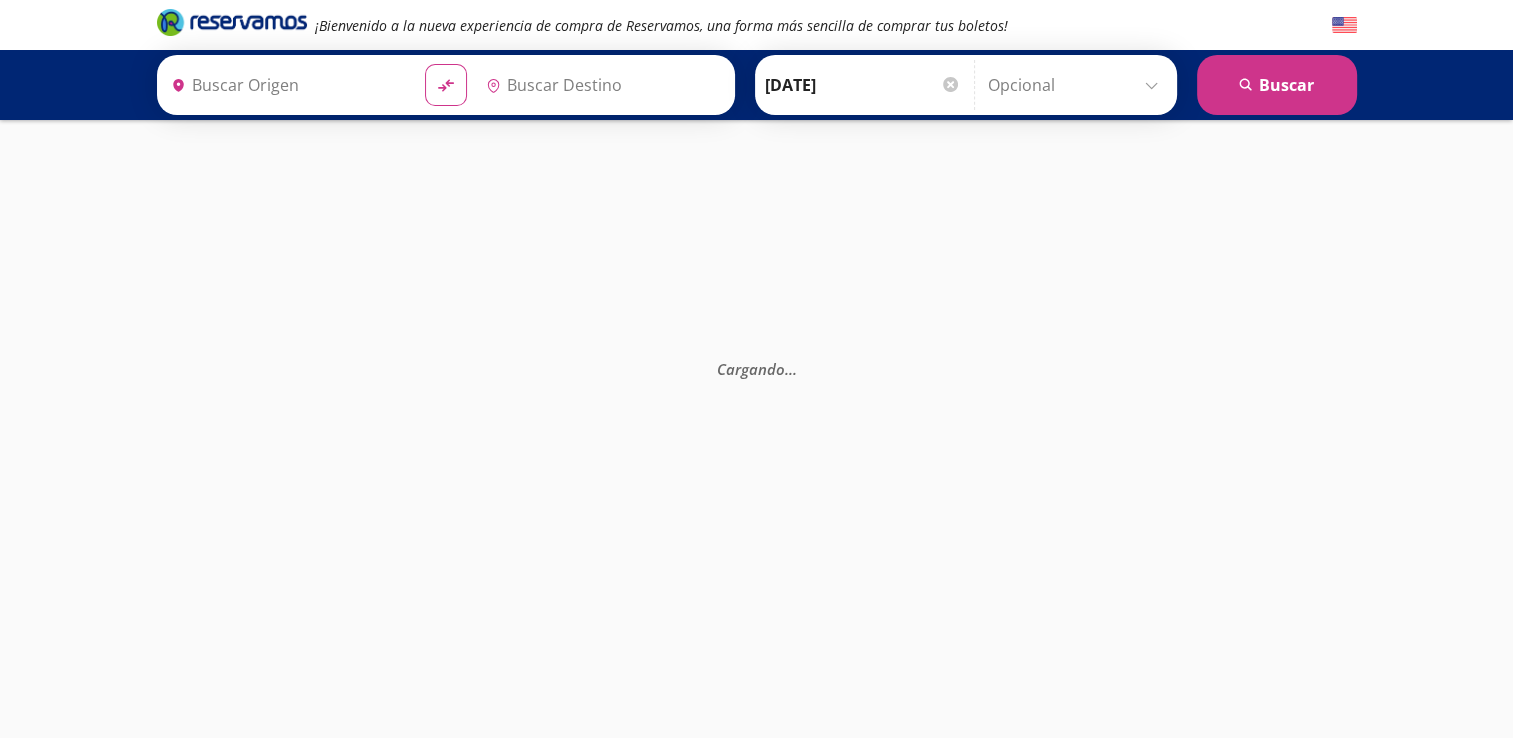 type on "Central Autobuses Capu, [GEOGRAPHIC_DATA]" 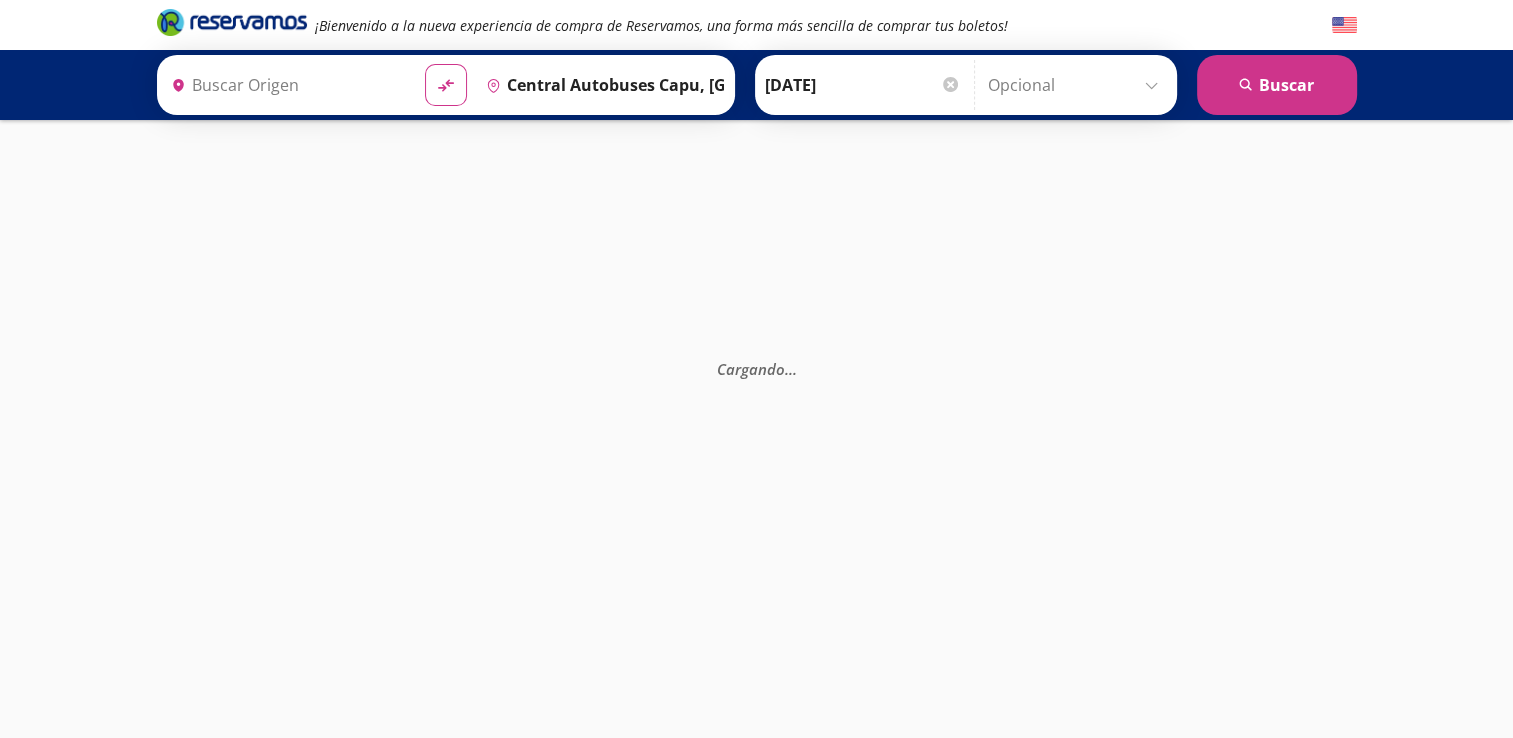 type on "Santiago de Querétaro, [GEOGRAPHIC_DATA]" 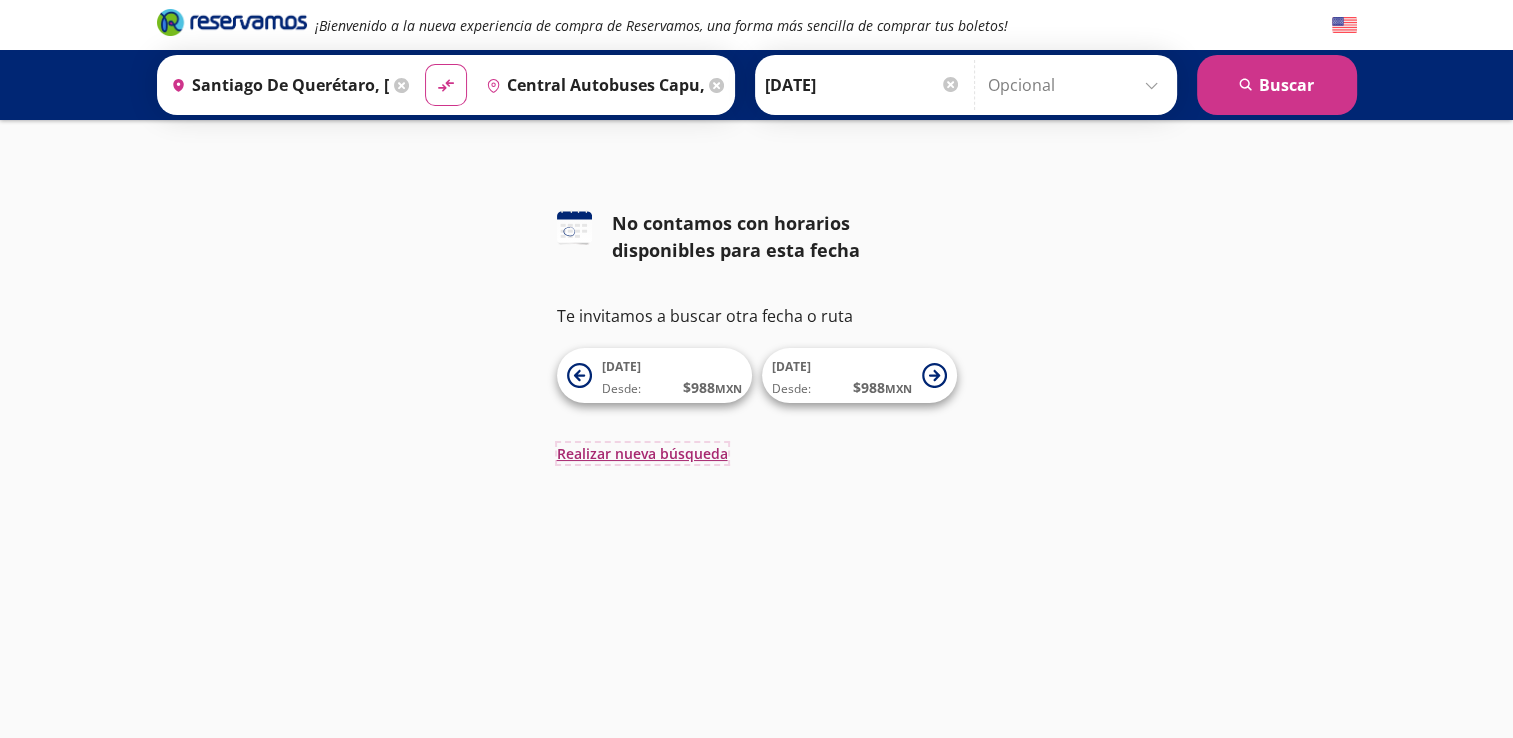 click on "Realizar nueva búsqueda" at bounding box center (642, 453) 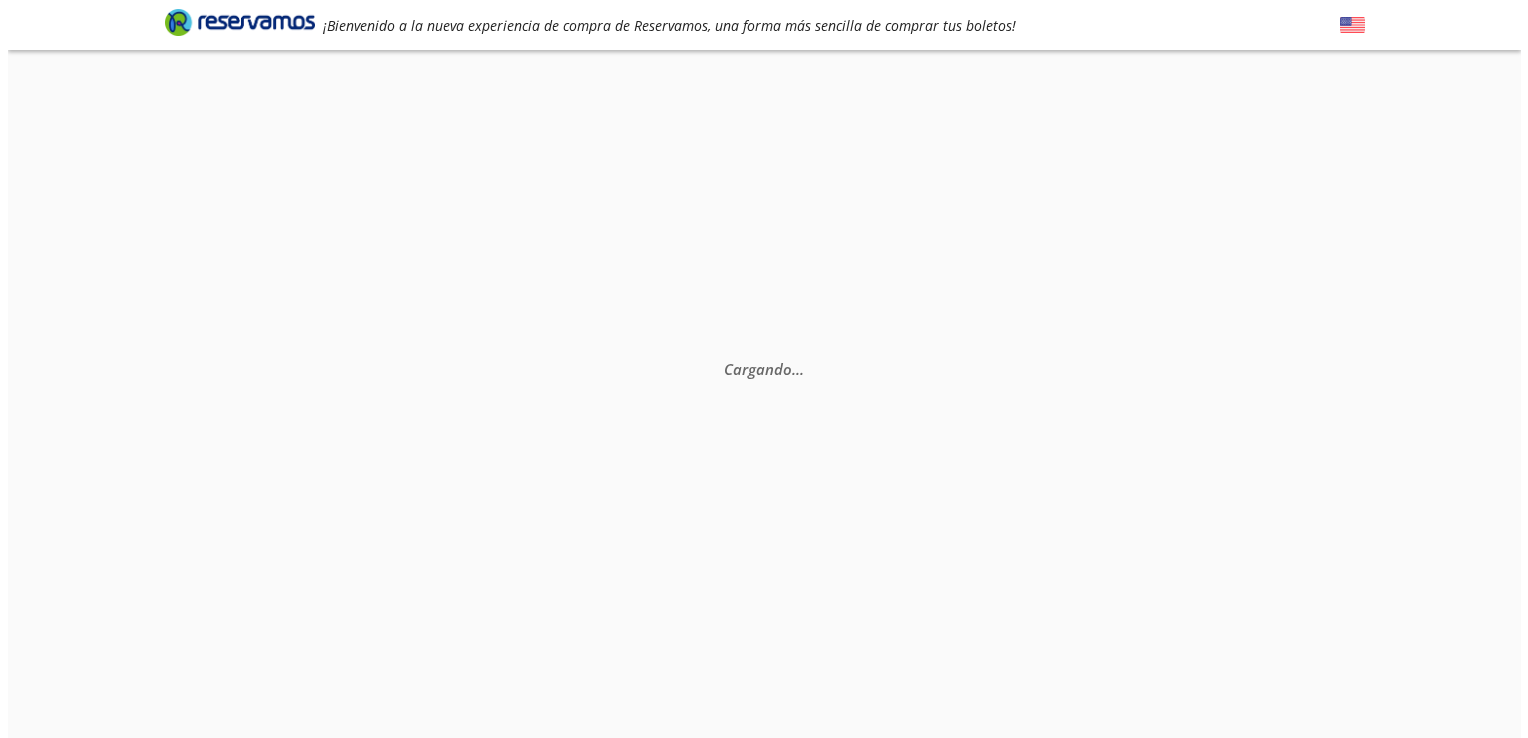 scroll, scrollTop: 0, scrollLeft: 0, axis: both 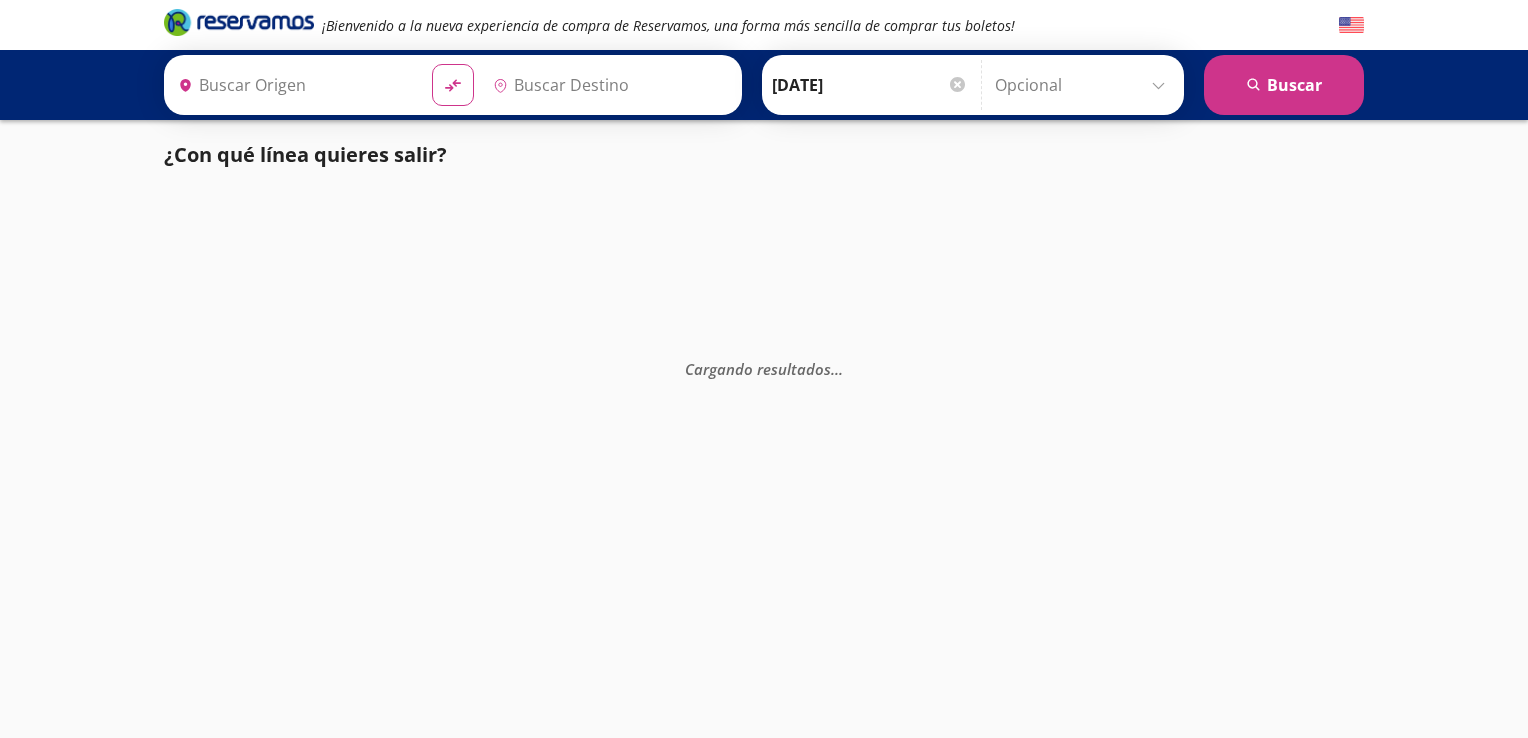 type on "Santiago de Querétaro, [GEOGRAPHIC_DATA]" 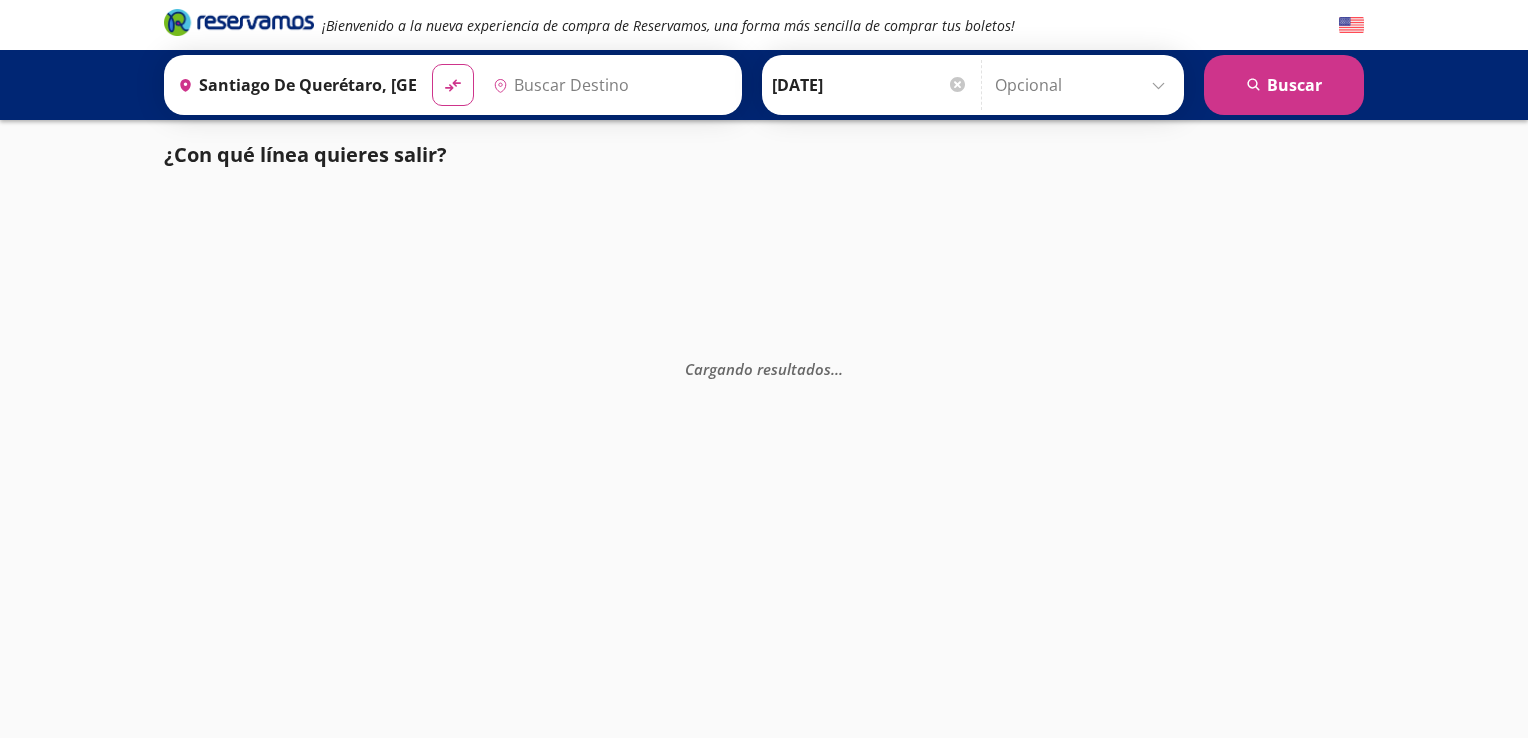 type on "Central Autobuses Capu, [GEOGRAPHIC_DATA]" 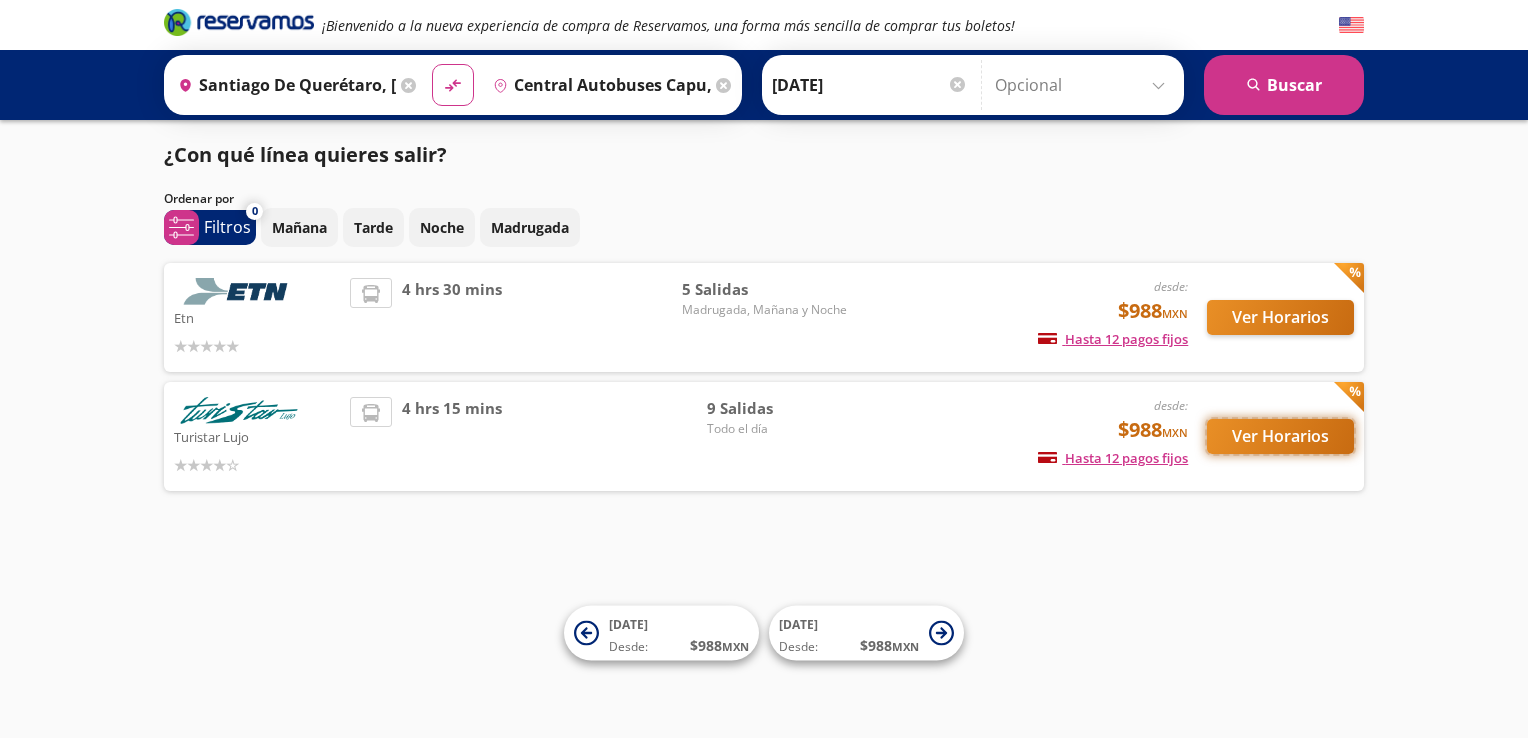 click on "Ver Horarios" at bounding box center (1280, 436) 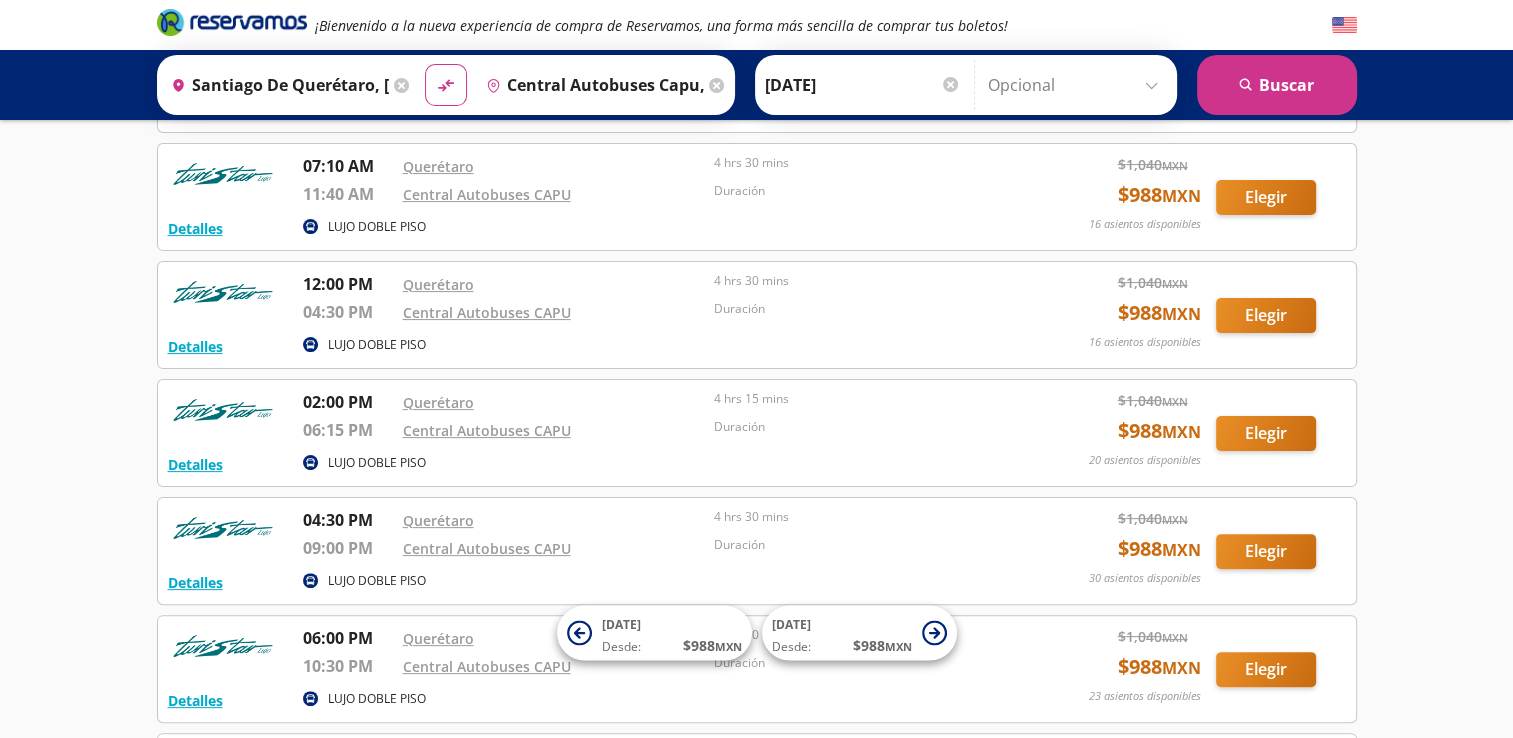 scroll, scrollTop: 449, scrollLeft: 0, axis: vertical 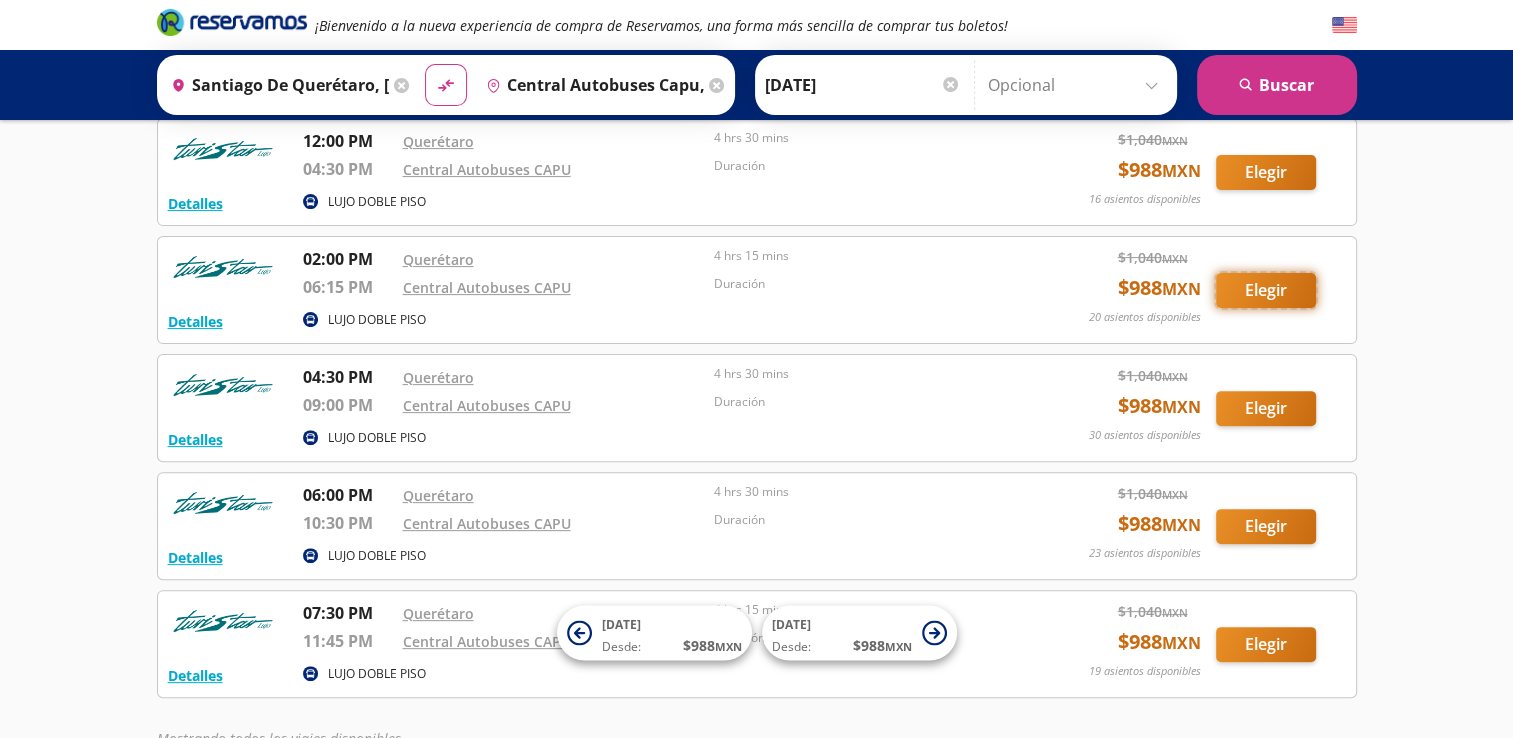 click on "Elegir" at bounding box center (1266, 290) 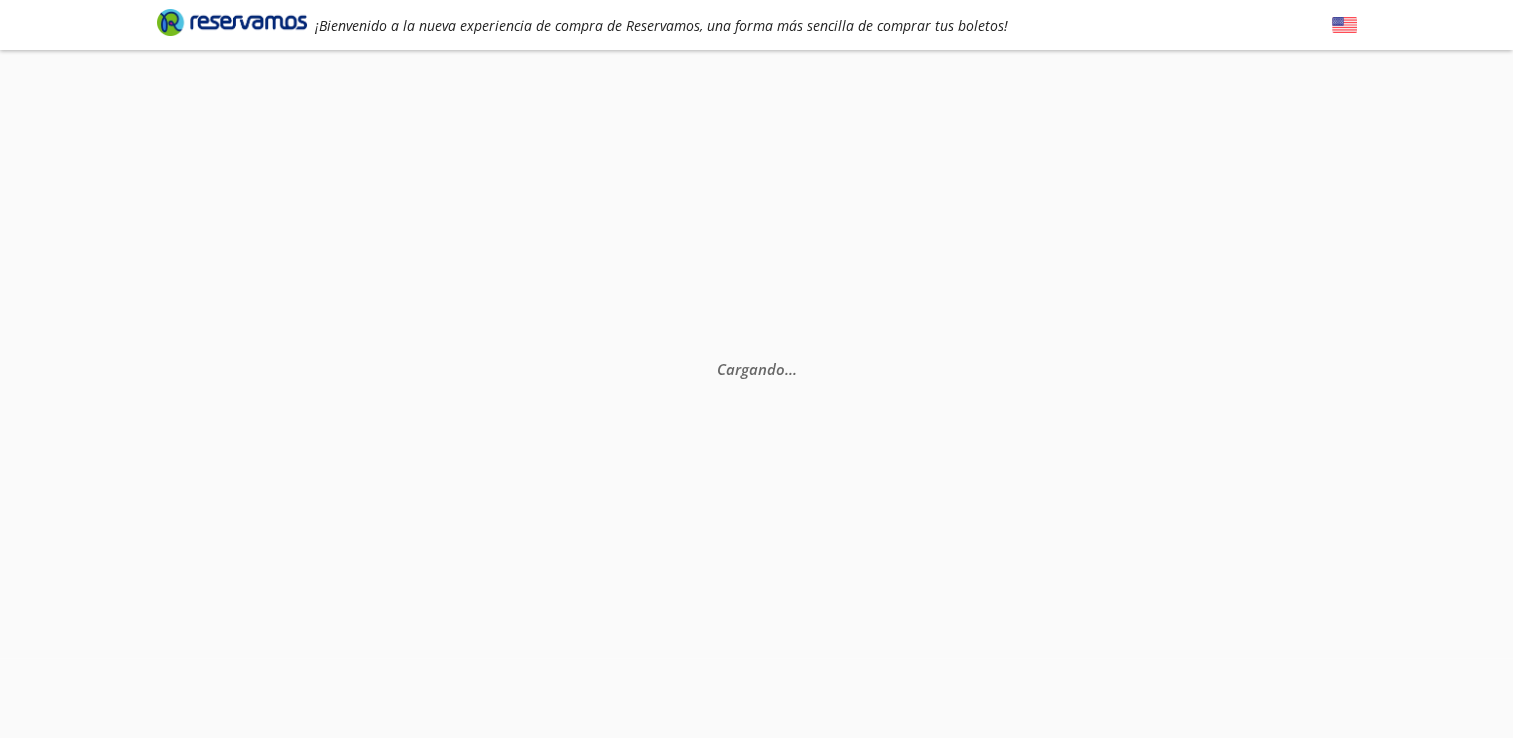 scroll, scrollTop: 0, scrollLeft: 0, axis: both 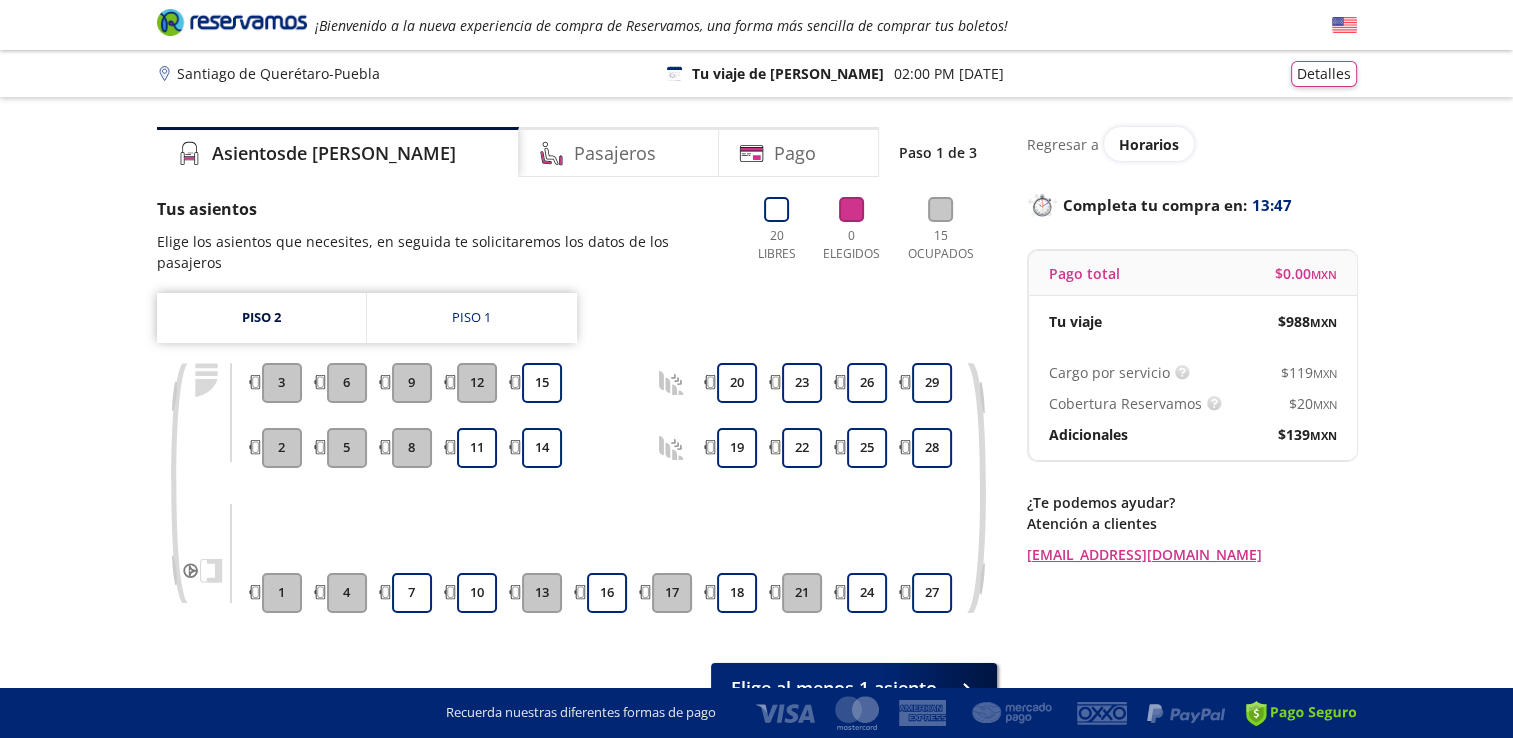 click on "3" at bounding box center (282, 383) 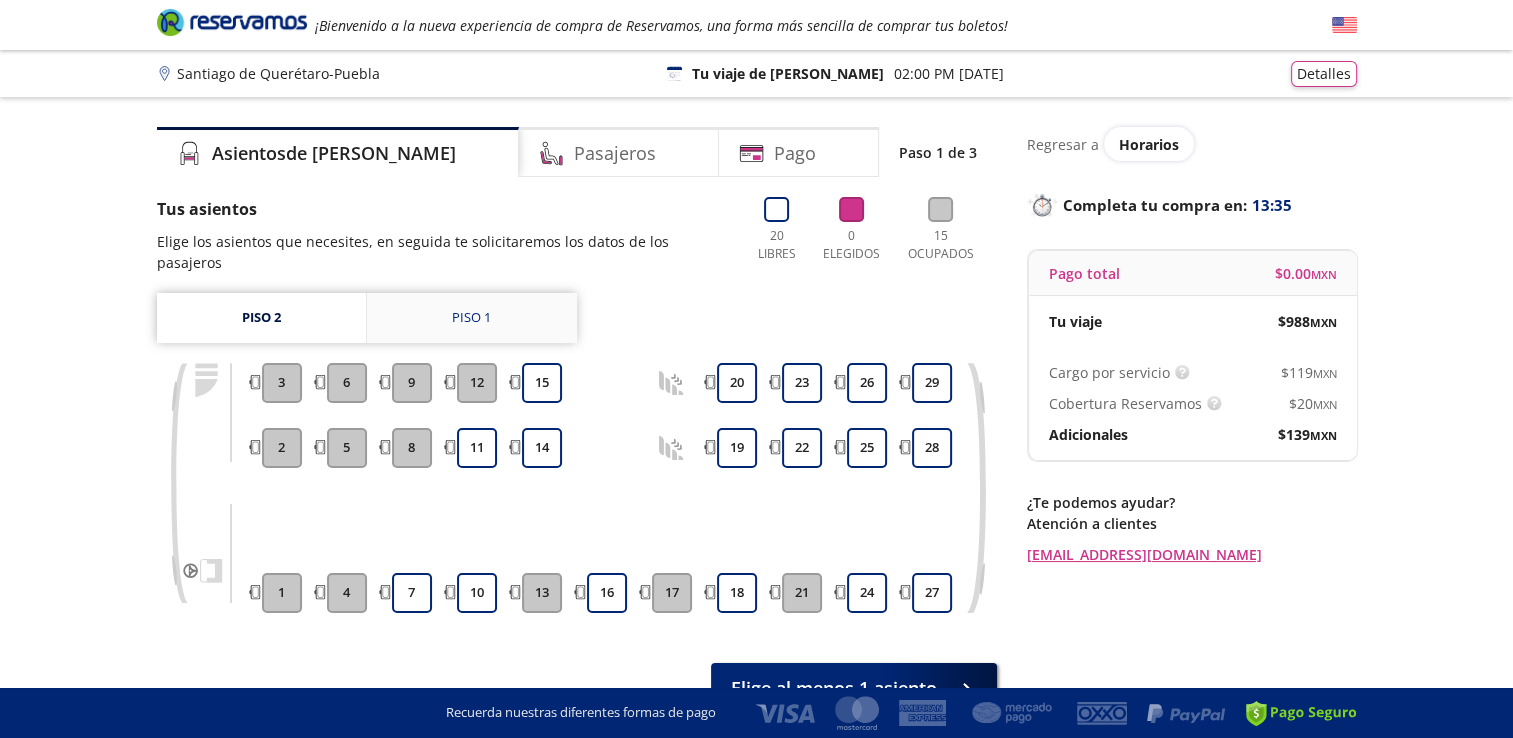 click on "Piso 1" at bounding box center (472, 318) 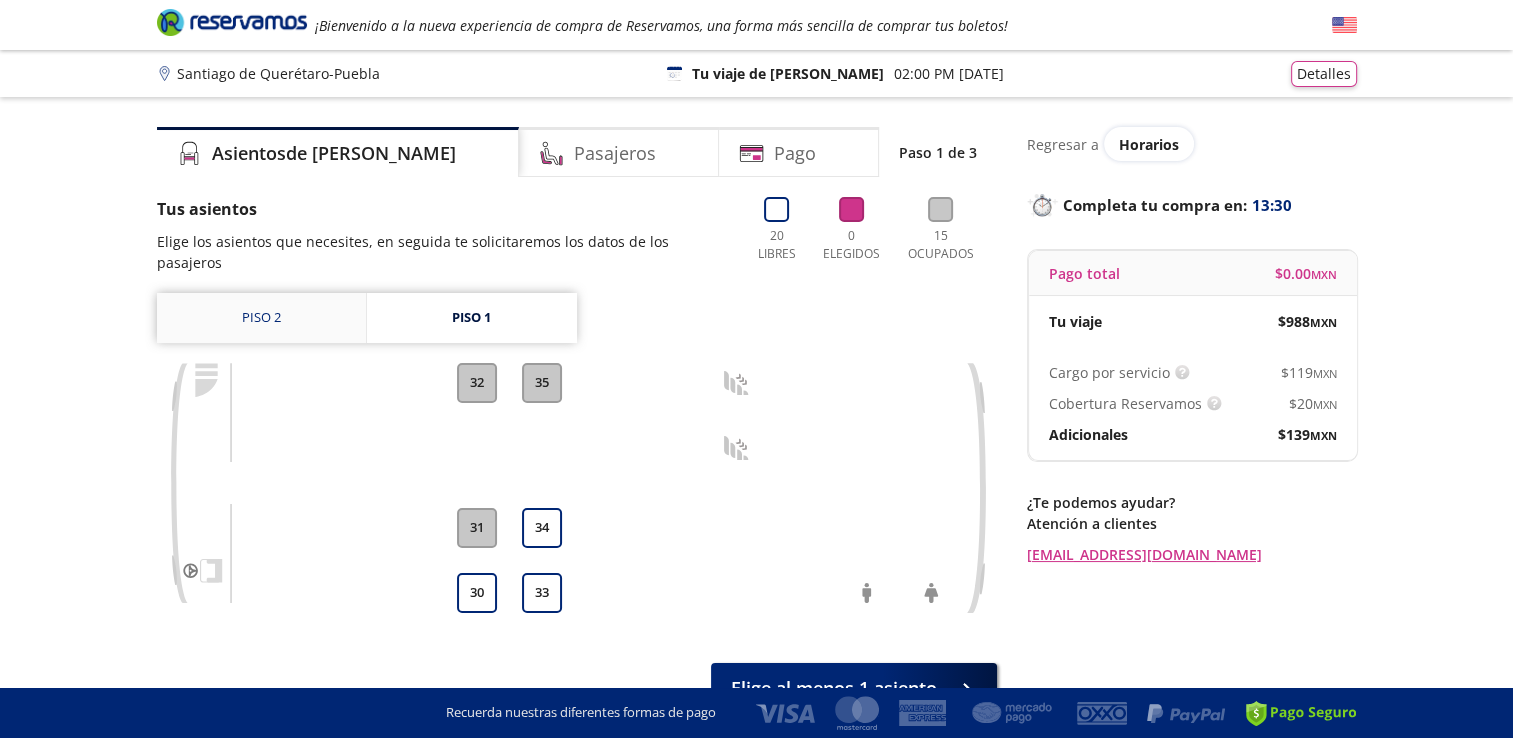 click on "Piso 2" at bounding box center (261, 318) 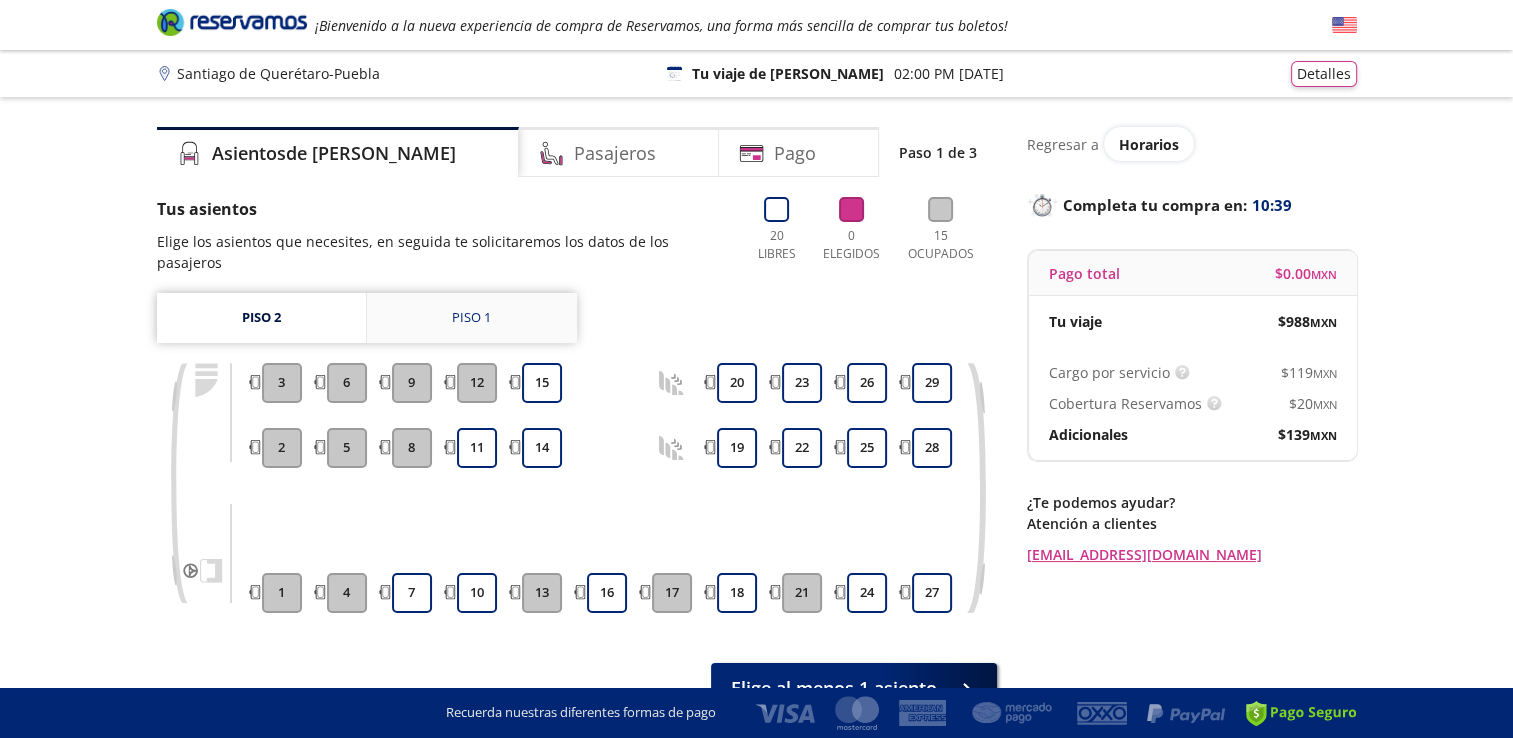 click on "Piso 1" at bounding box center (472, 318) 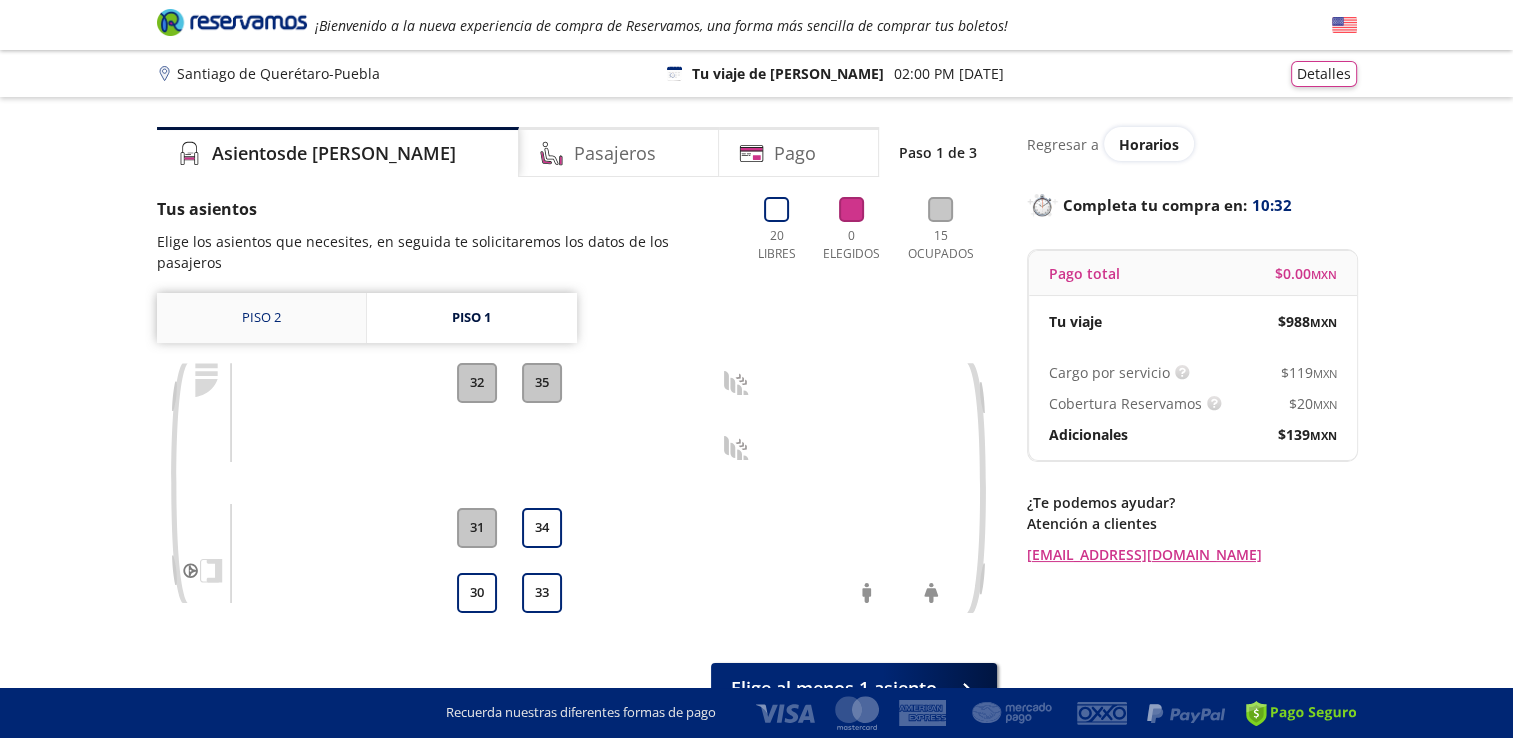 click on "Piso 2" at bounding box center [261, 318] 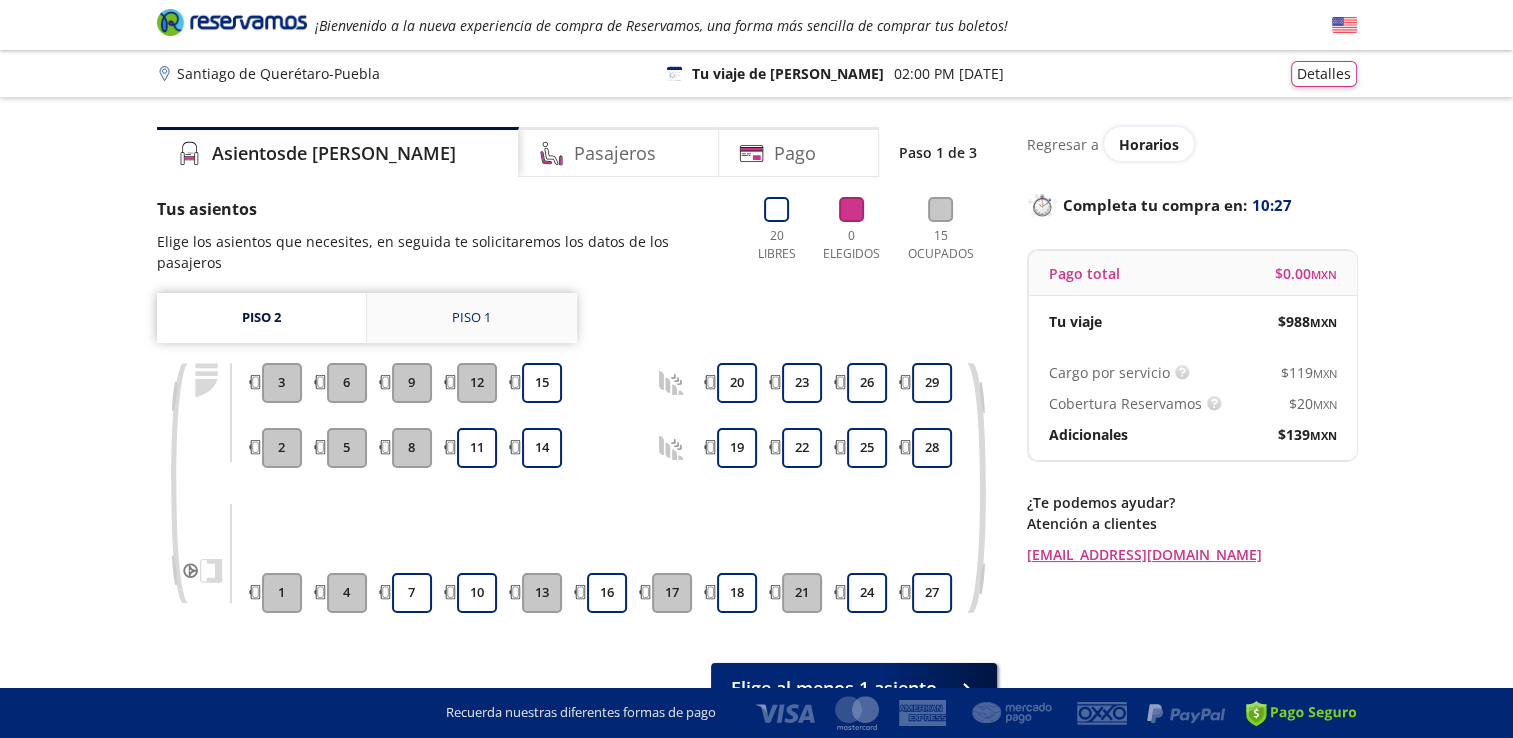 click on "Piso 1" at bounding box center (472, 318) 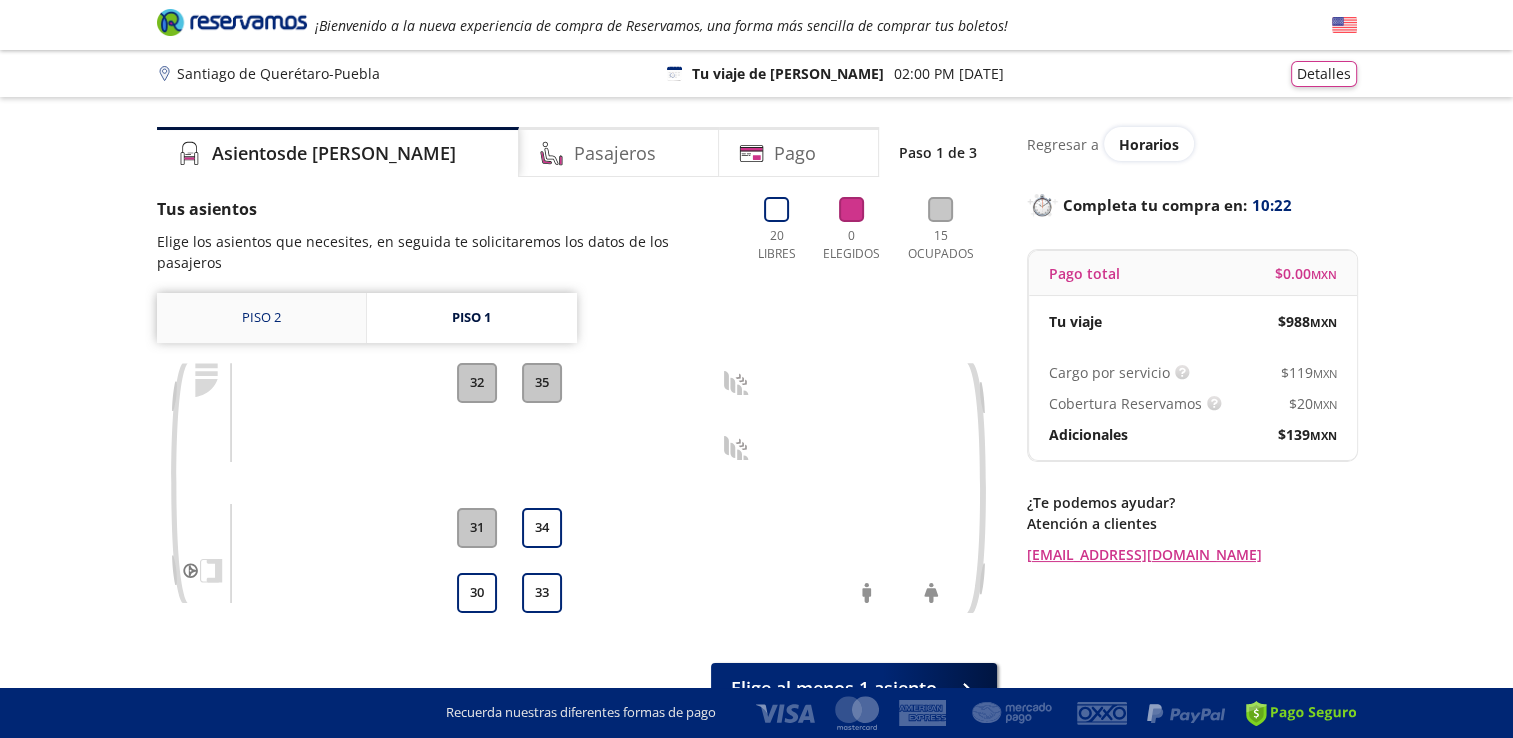 click on "Piso 2" at bounding box center (261, 318) 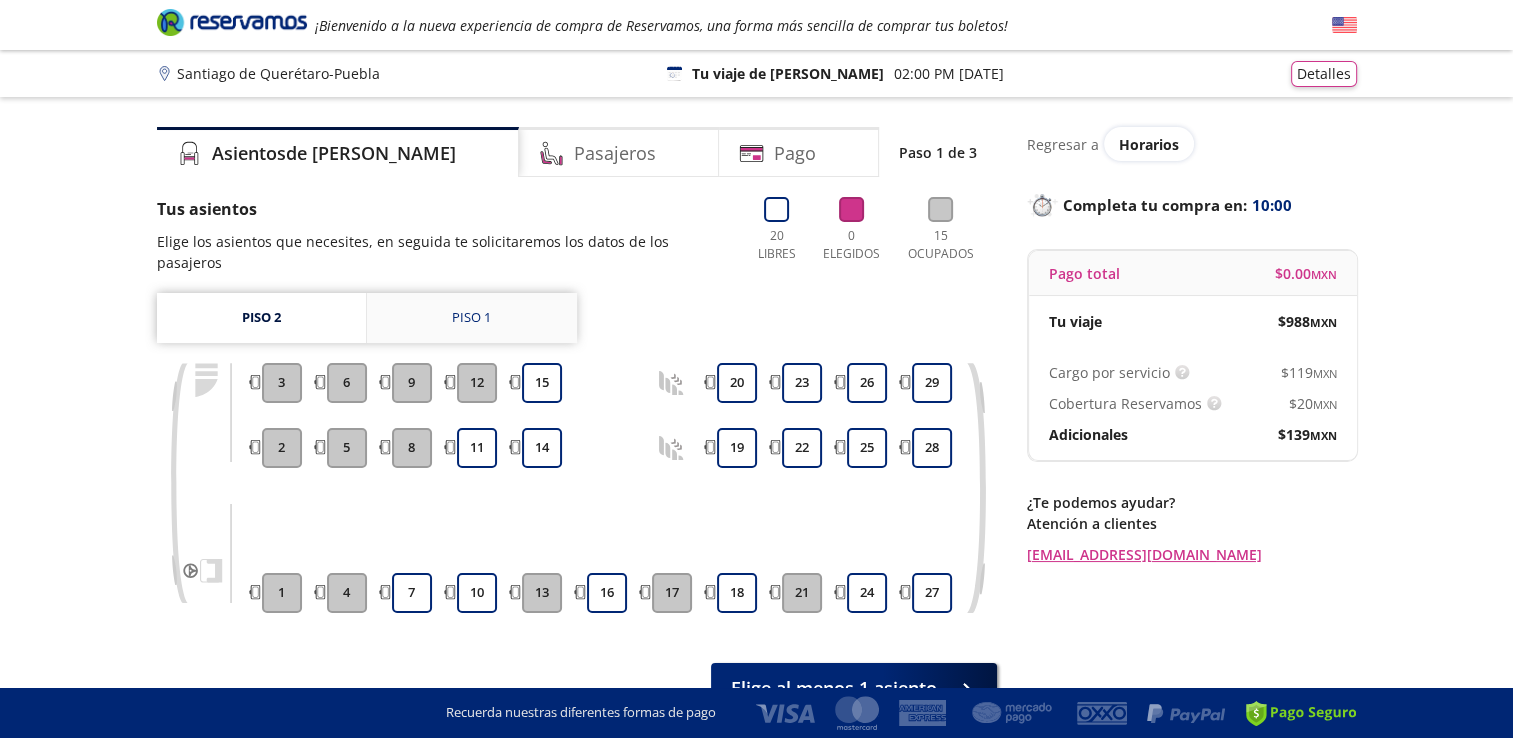 click on "Piso 1" at bounding box center (471, 318) 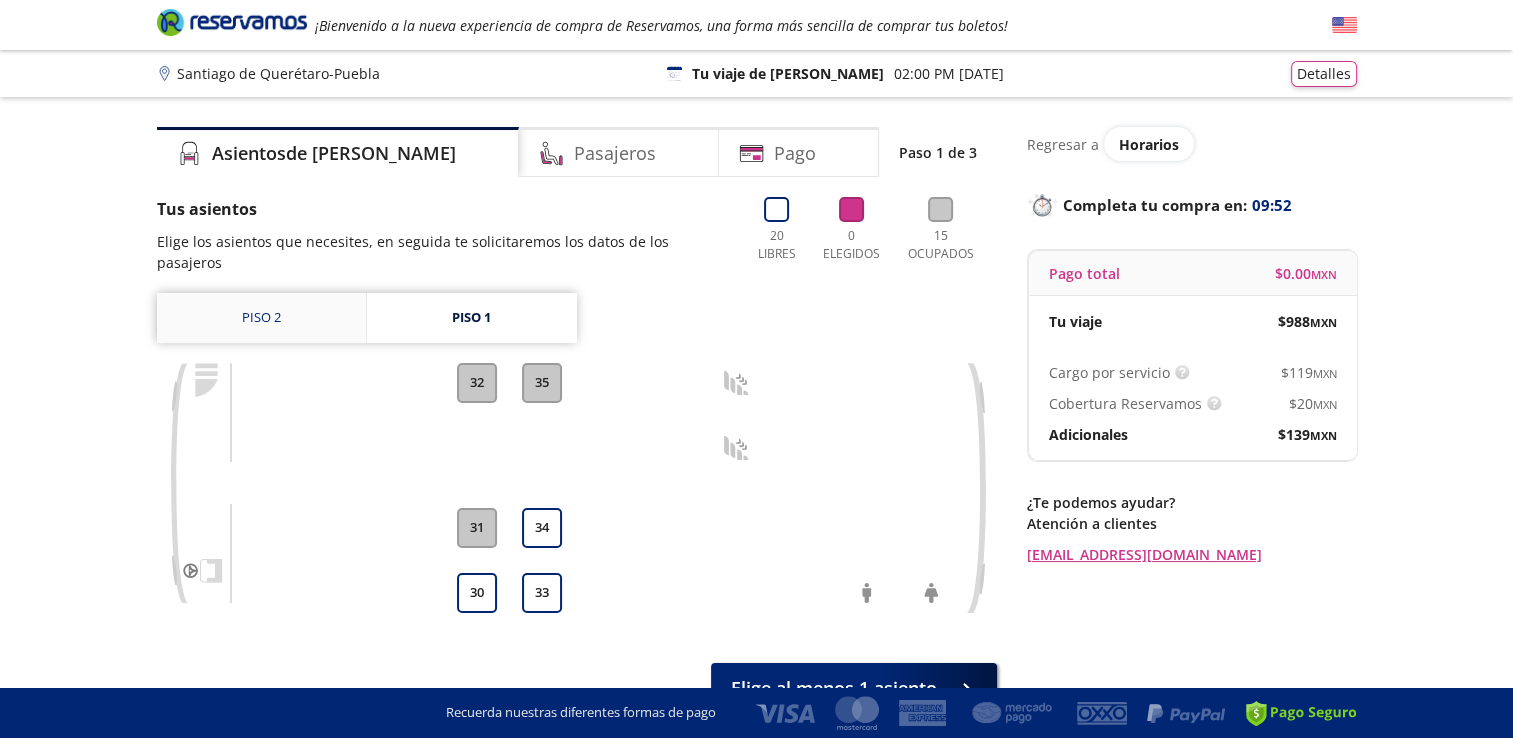 click on "Piso 2" at bounding box center [261, 318] 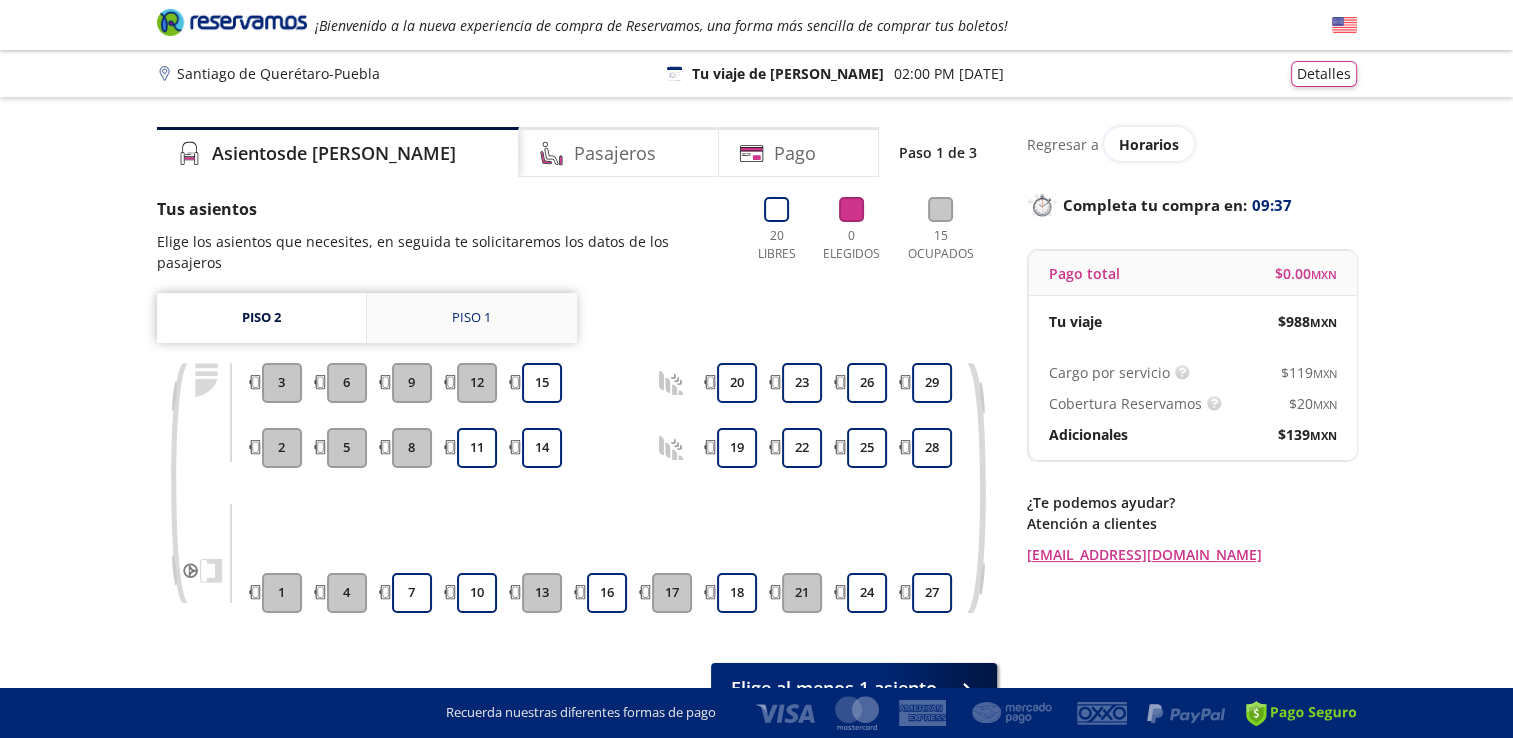 click on "Piso 1" at bounding box center [472, 318] 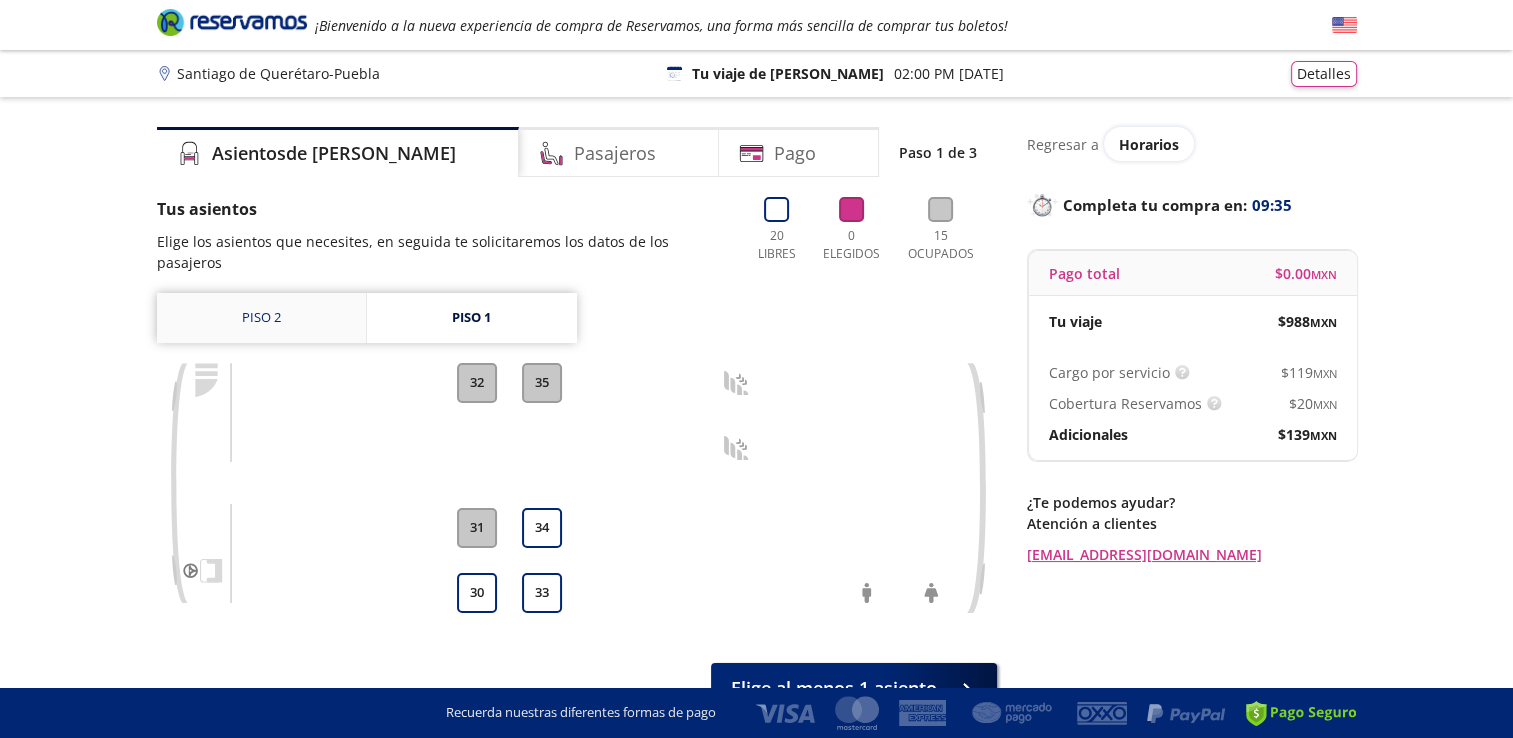 click on "Piso 2" at bounding box center [261, 318] 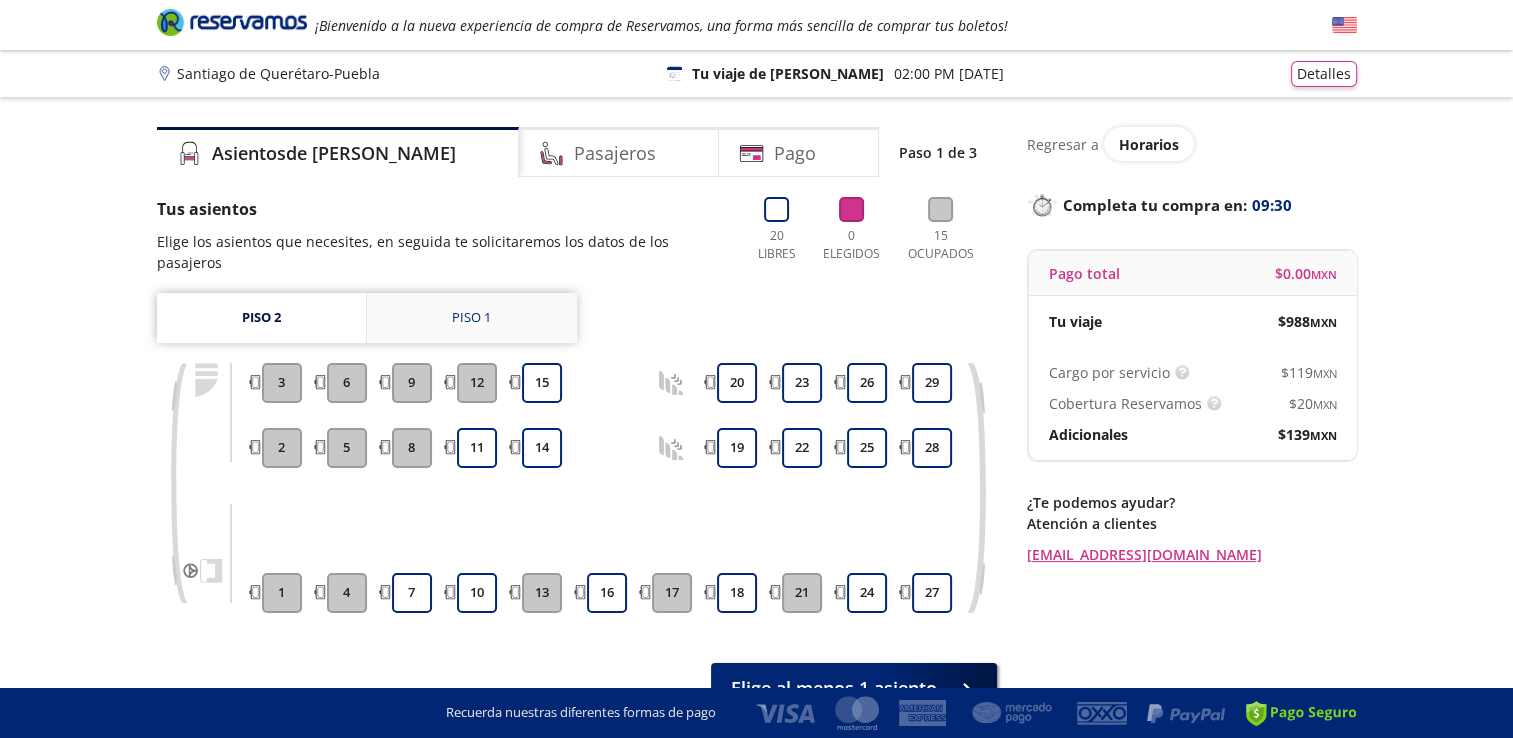 click on "Piso 1" at bounding box center (472, 318) 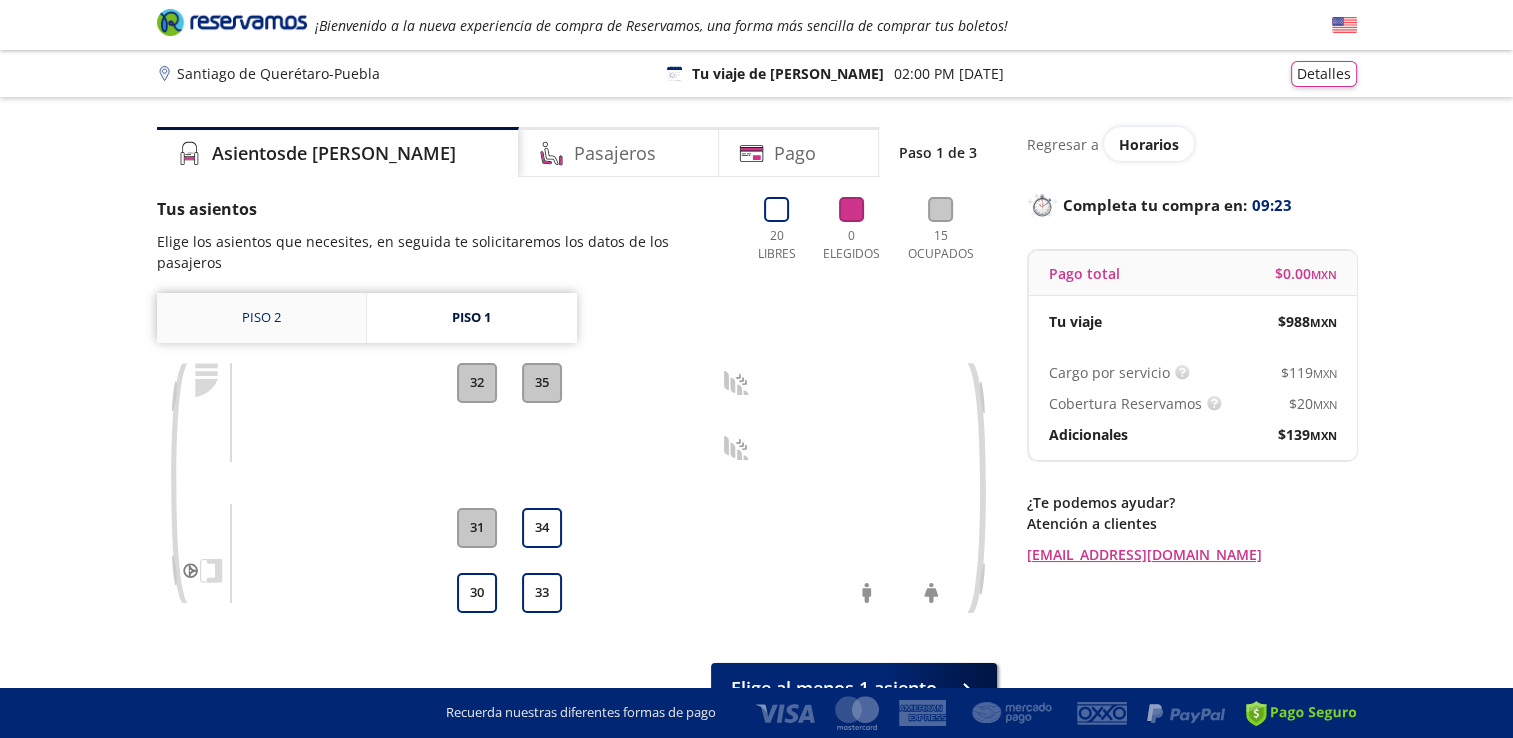 click on "Piso 2" at bounding box center [261, 318] 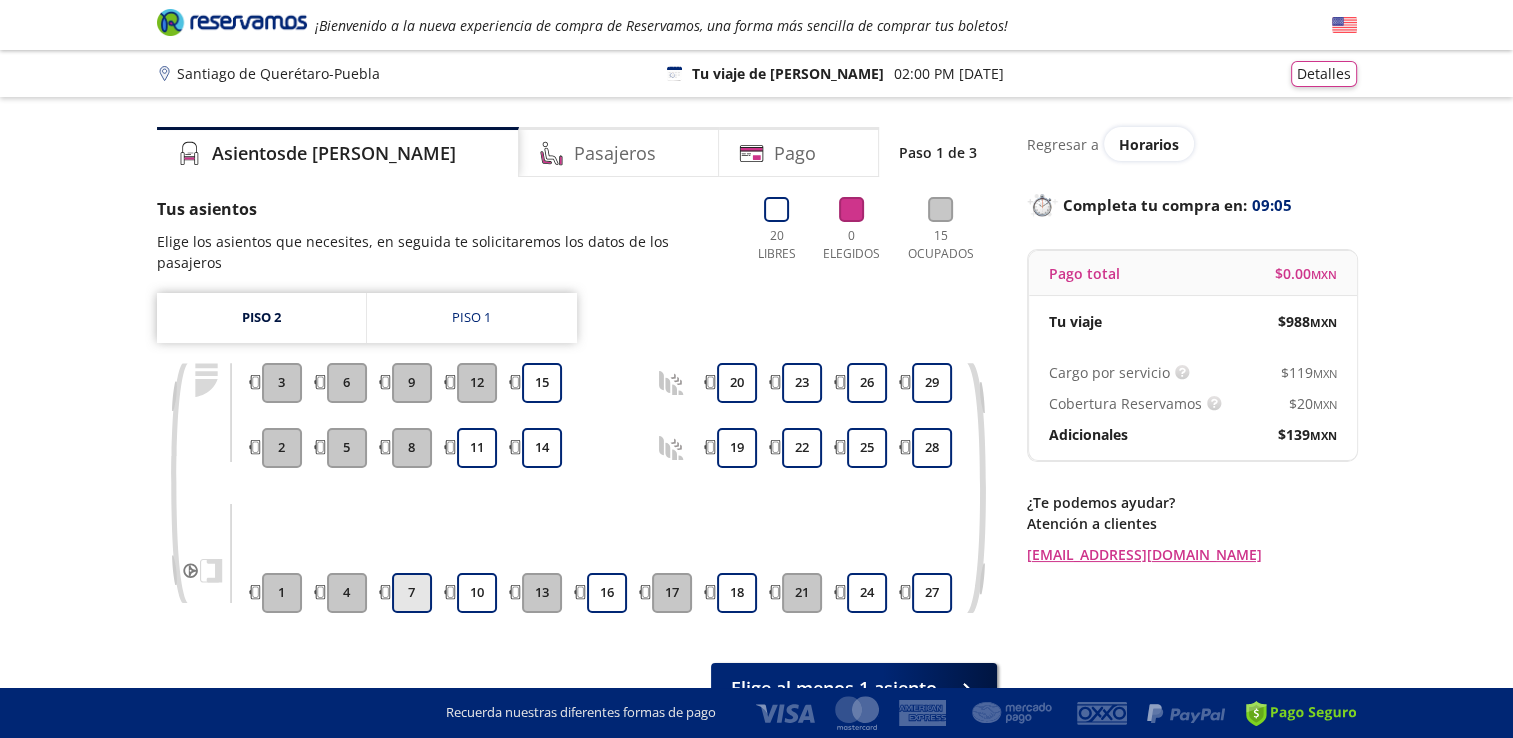 click on "7" at bounding box center (412, 593) 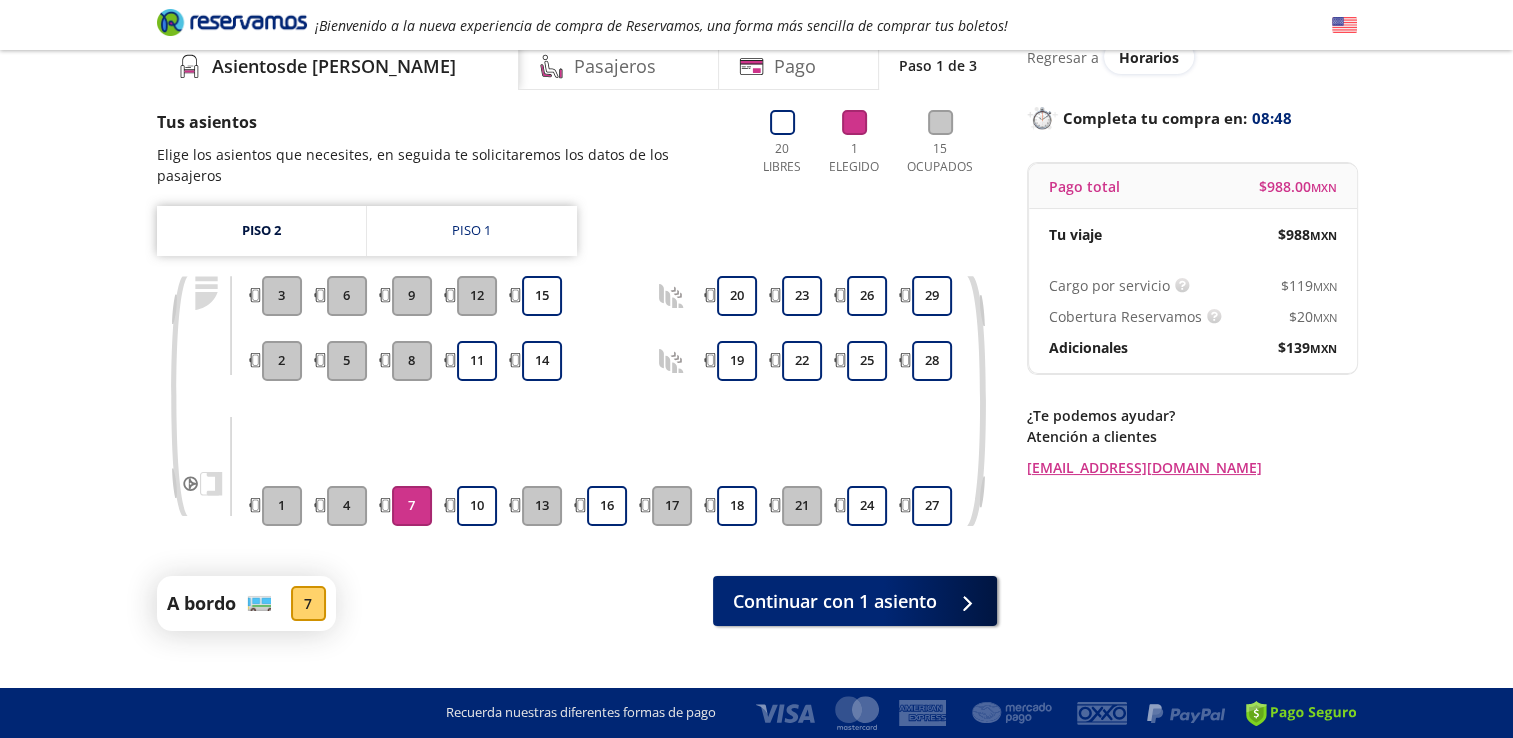 scroll, scrollTop: 88, scrollLeft: 0, axis: vertical 